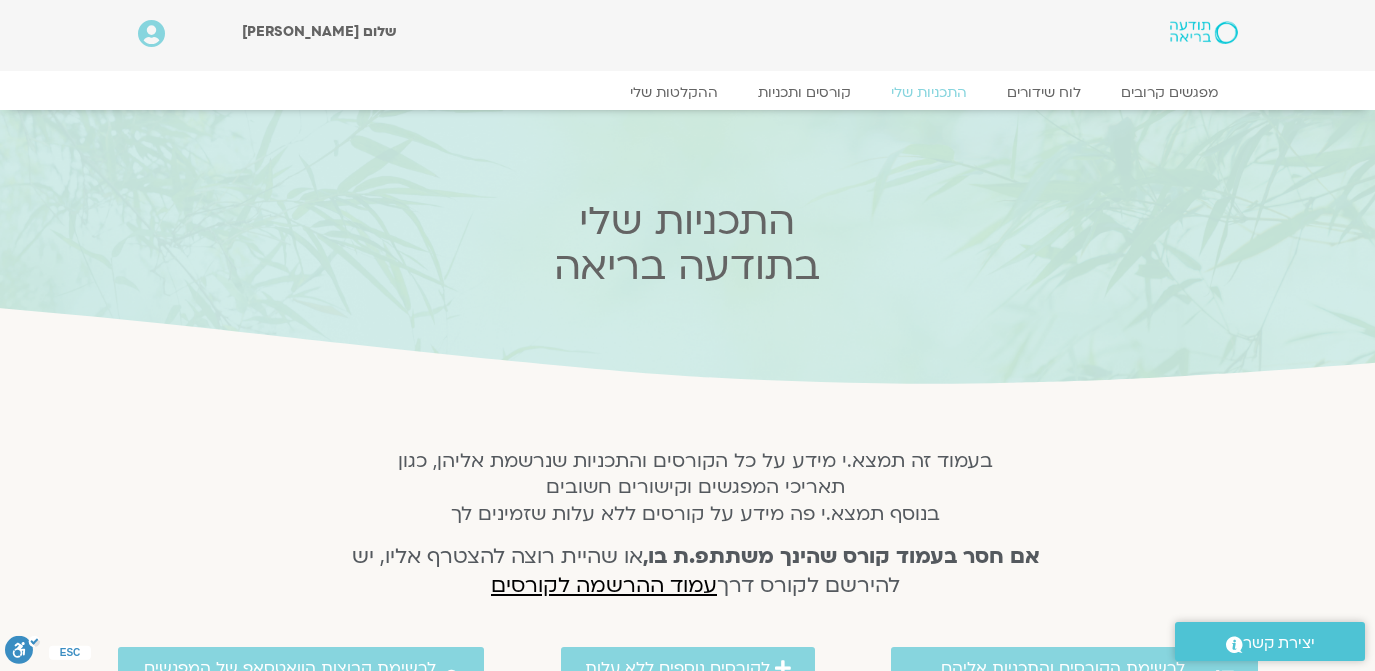 scroll, scrollTop: 0, scrollLeft: 0, axis: both 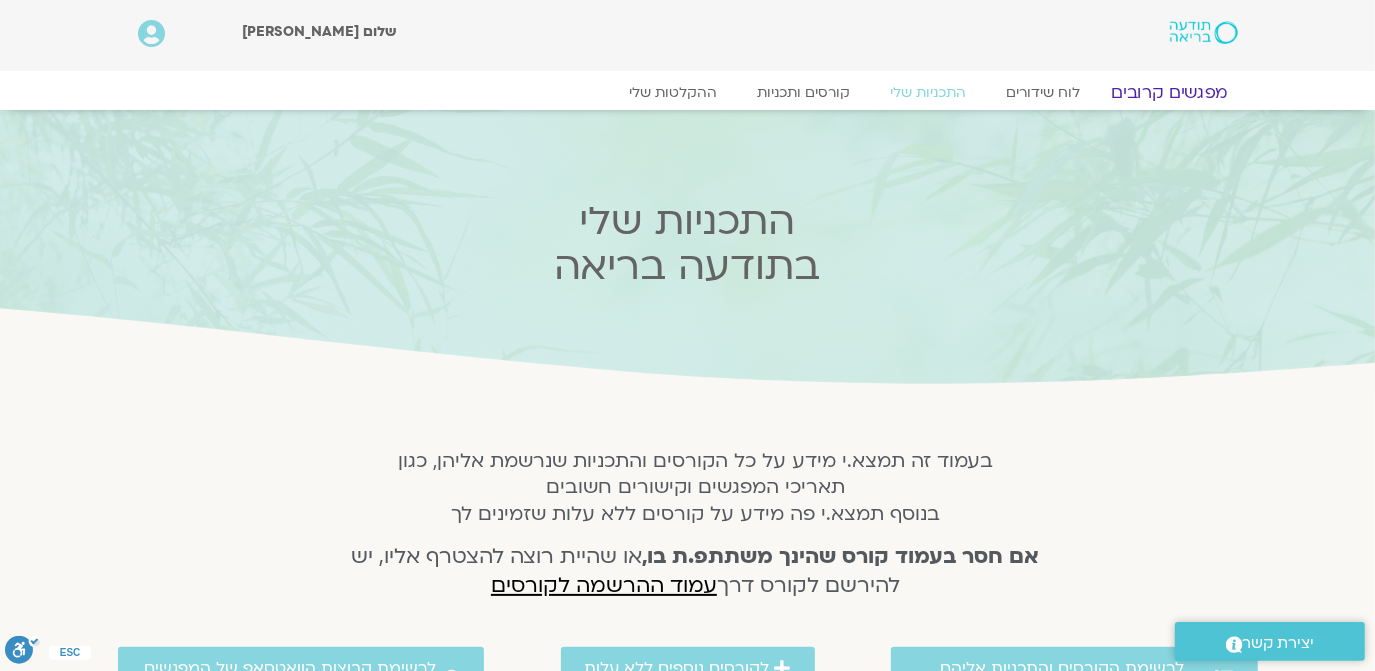 click on "מפגשים קרובים" 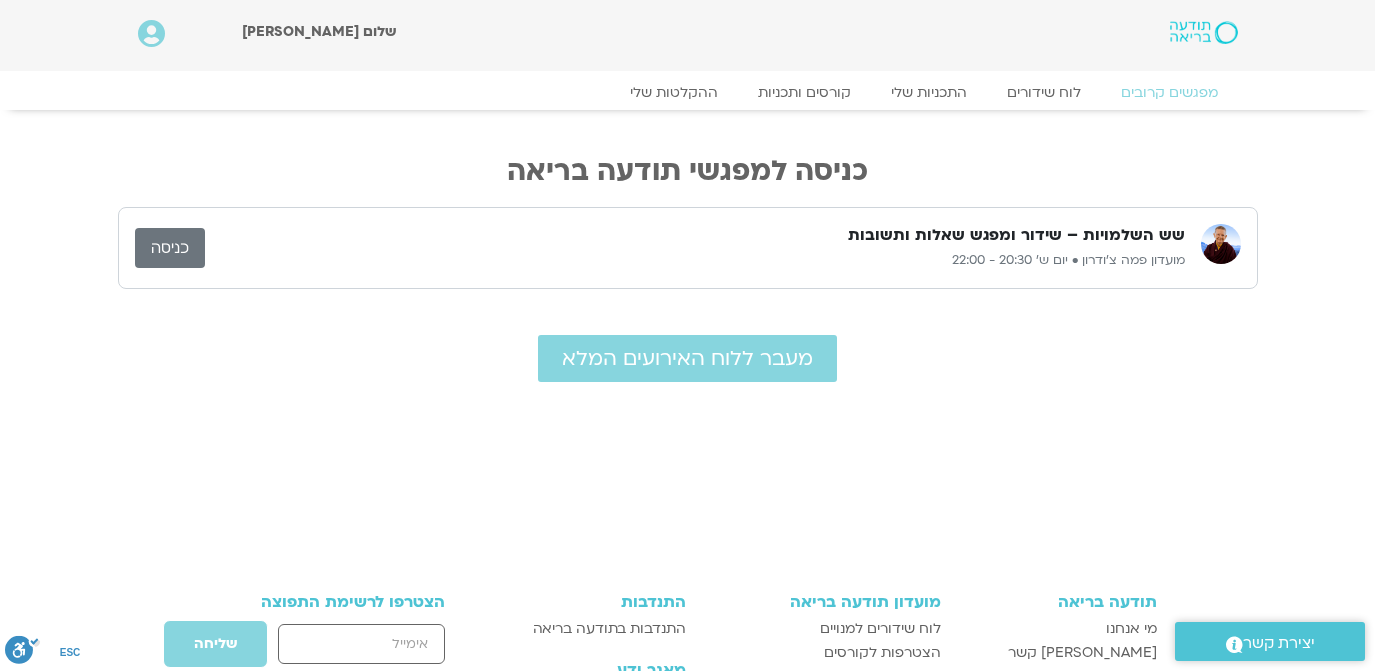 scroll, scrollTop: 0, scrollLeft: 0, axis: both 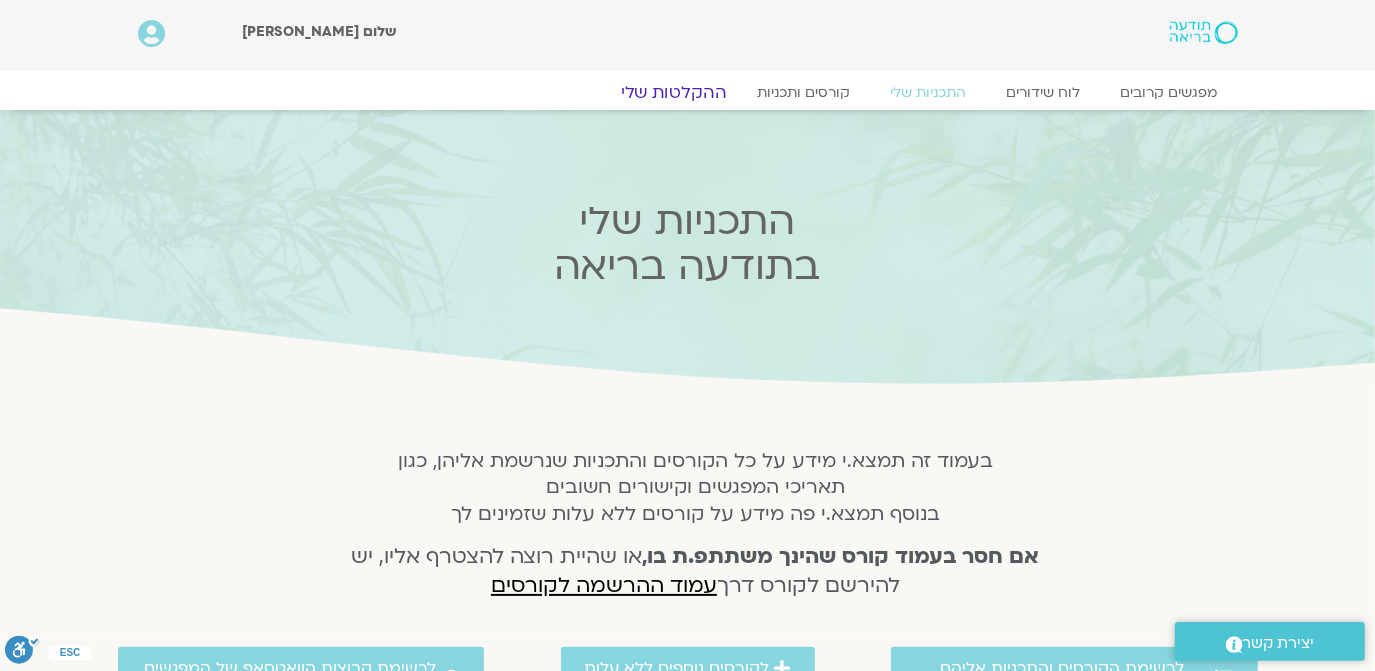 click on "ההקלטות שלי" 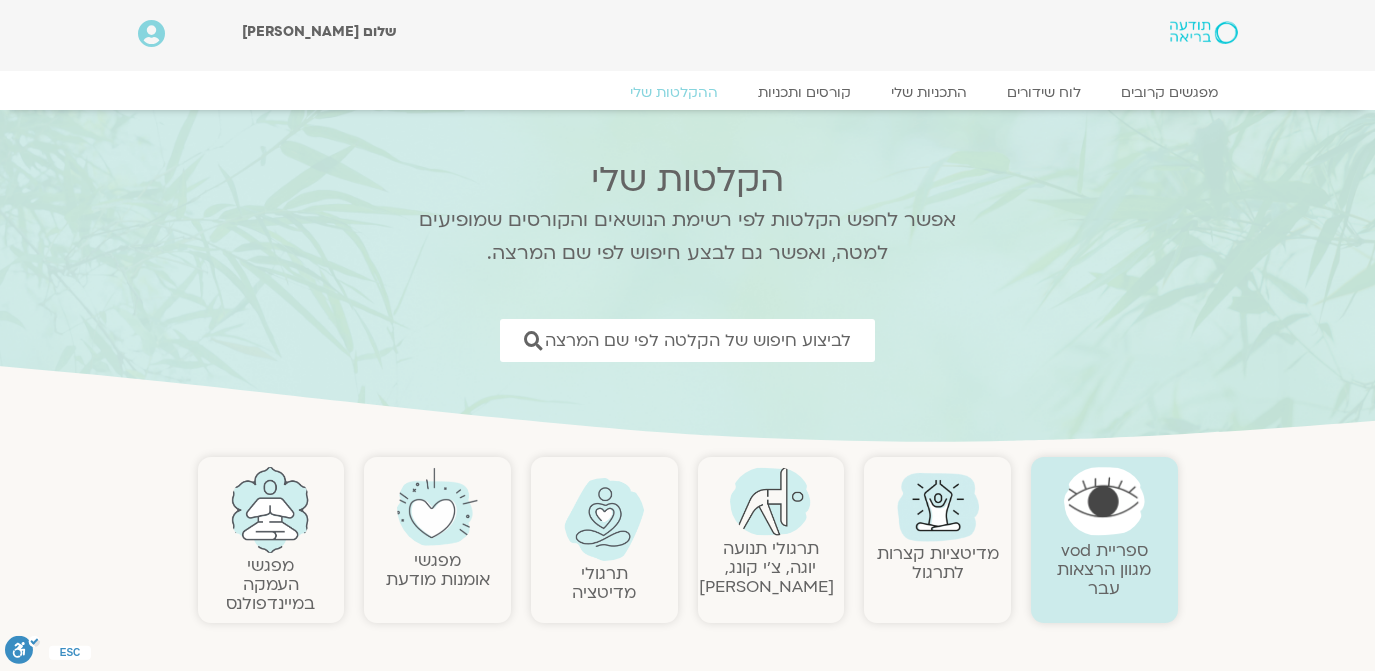 scroll, scrollTop: 0, scrollLeft: 0, axis: both 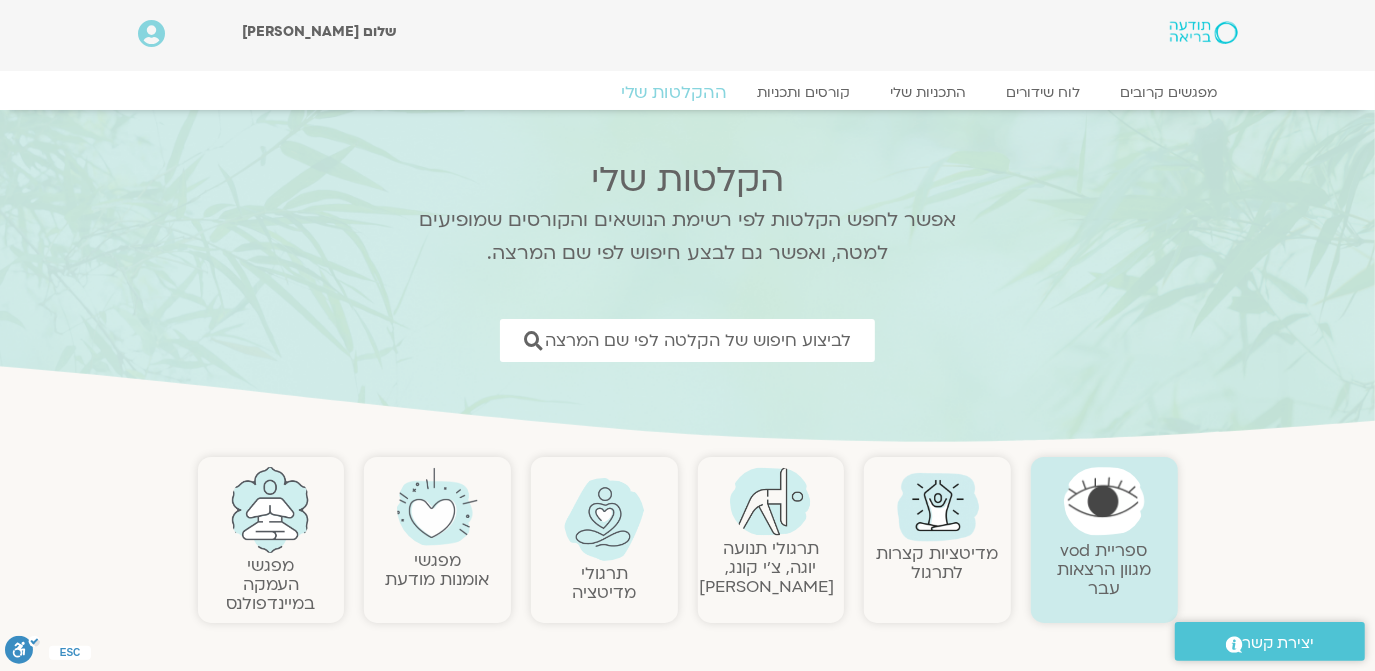 click on "ההקלטות שלי" 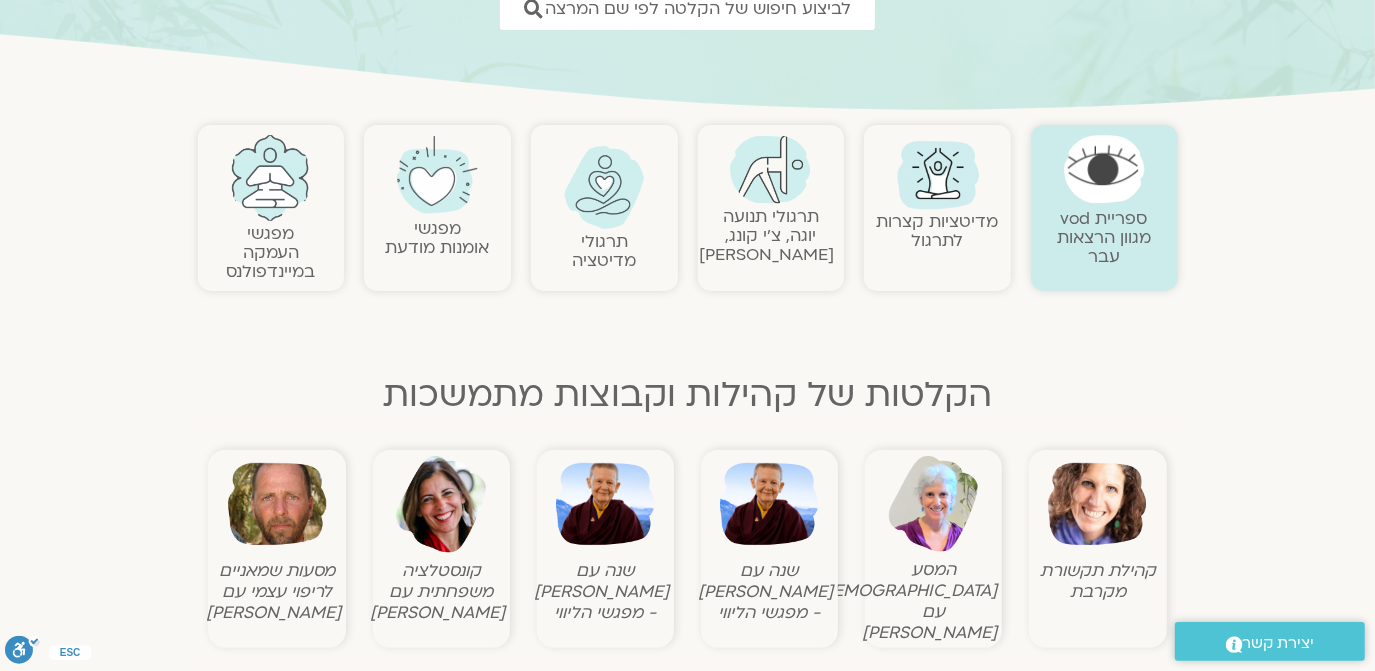 scroll, scrollTop: 485, scrollLeft: 0, axis: vertical 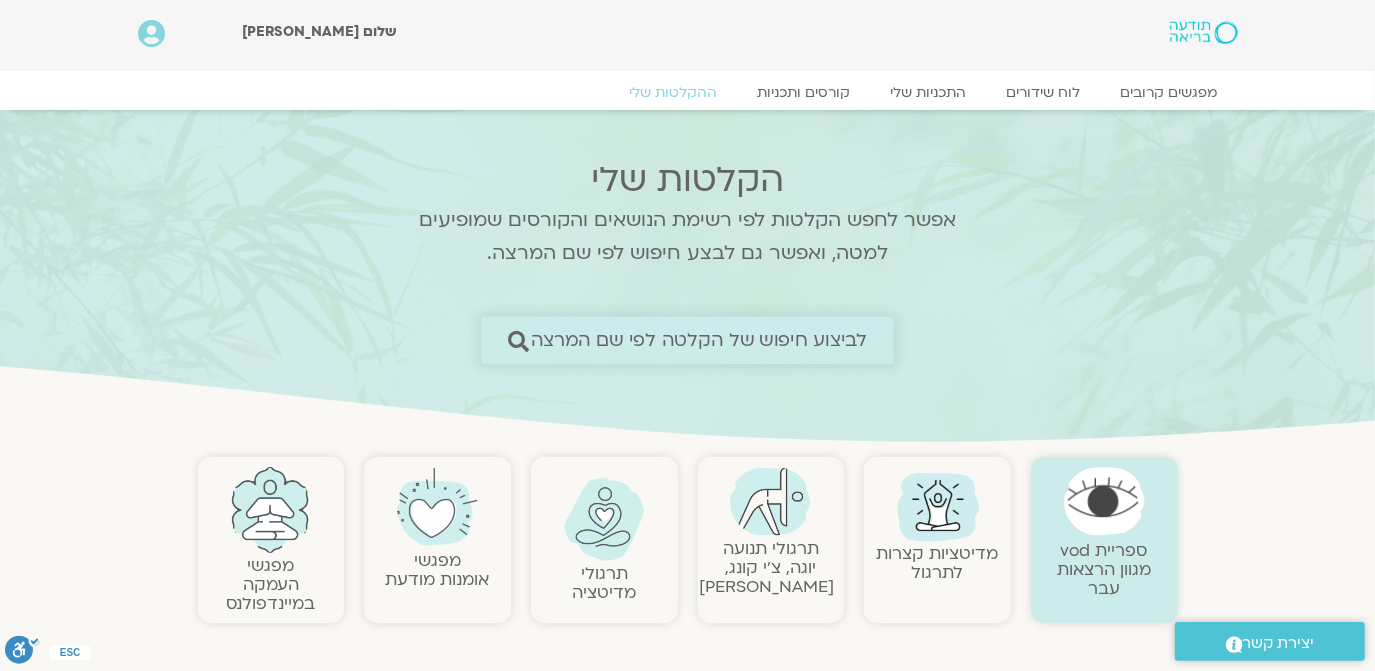 click at bounding box center (517, 340) 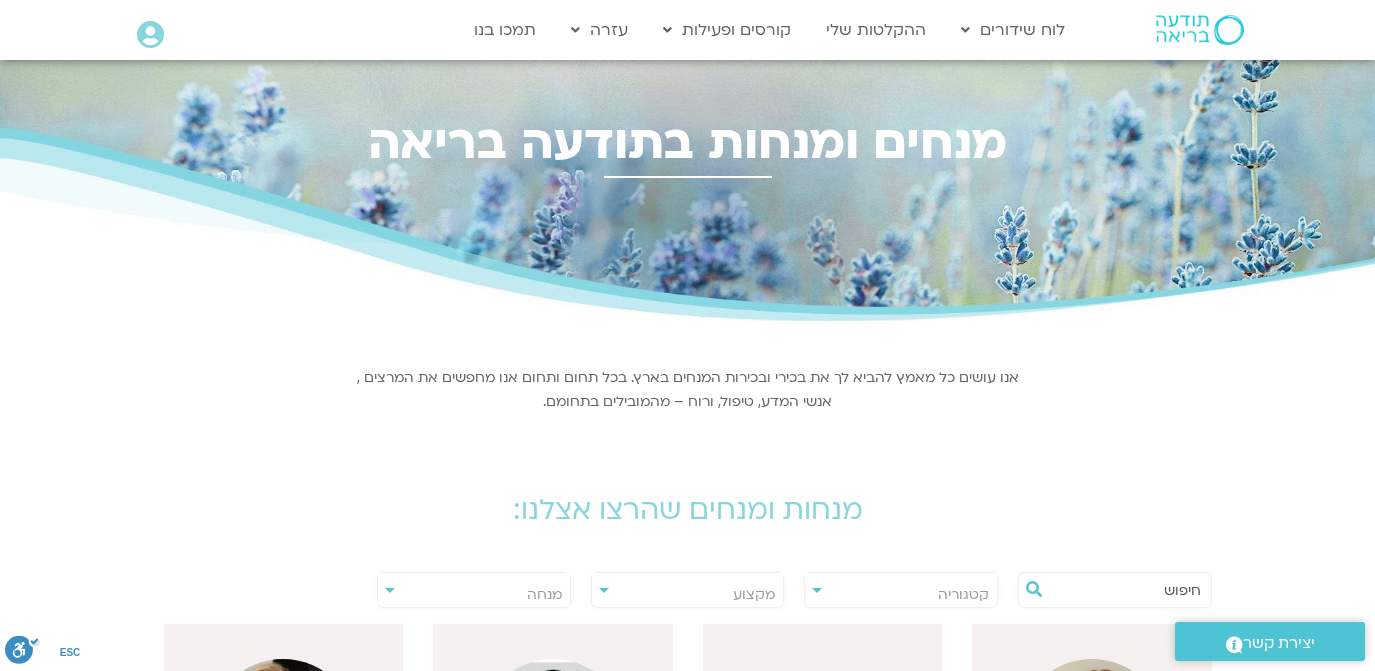 scroll, scrollTop: 0, scrollLeft: 0, axis: both 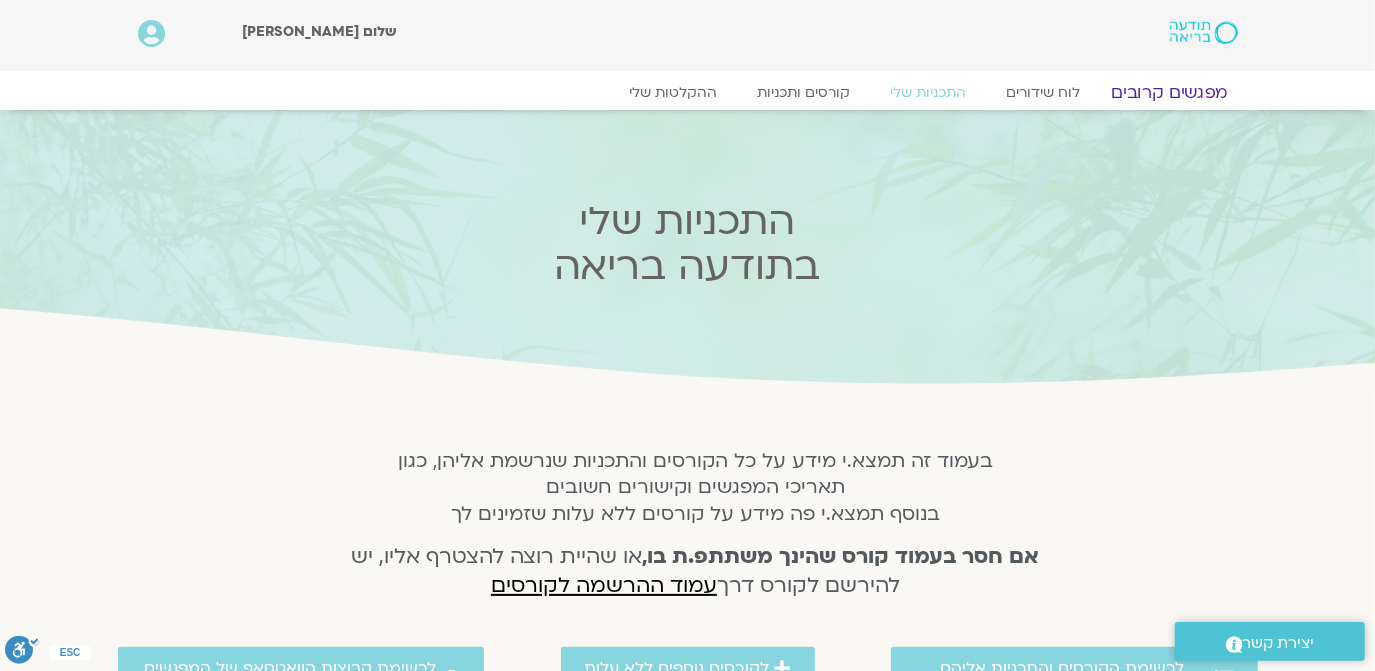 click on "מפגשים קרובים" 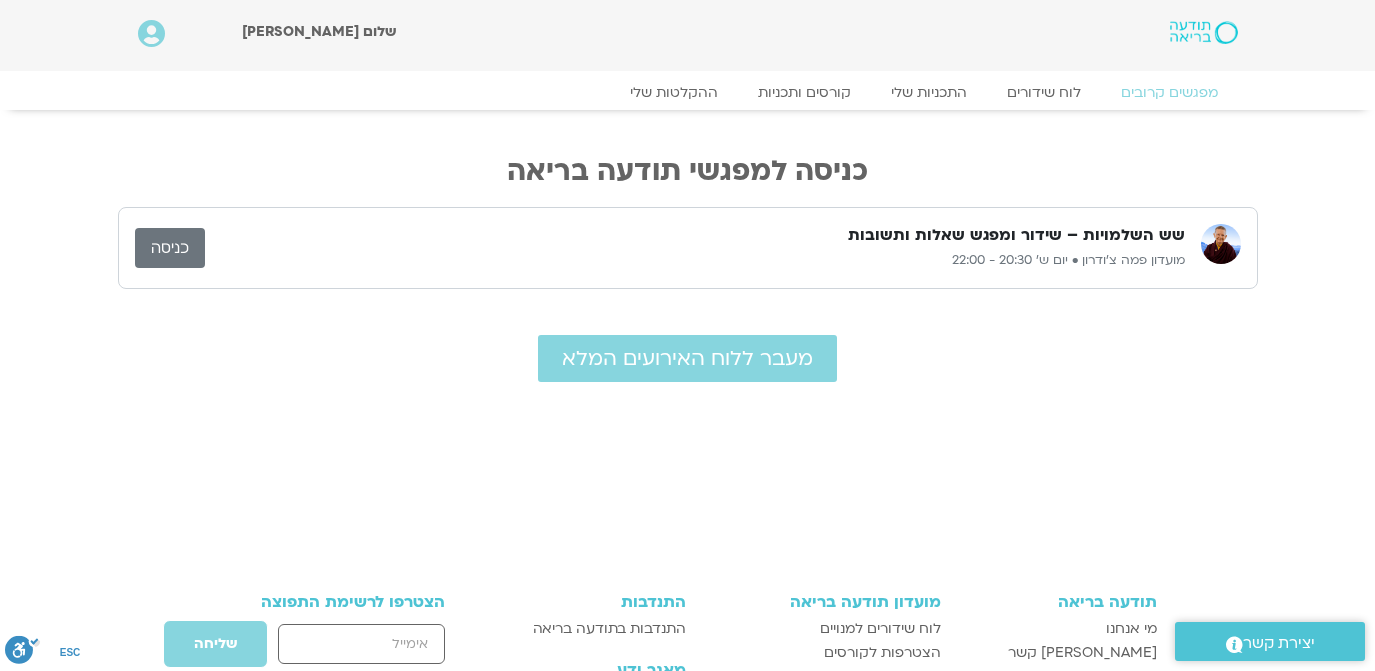 scroll, scrollTop: 0, scrollLeft: 0, axis: both 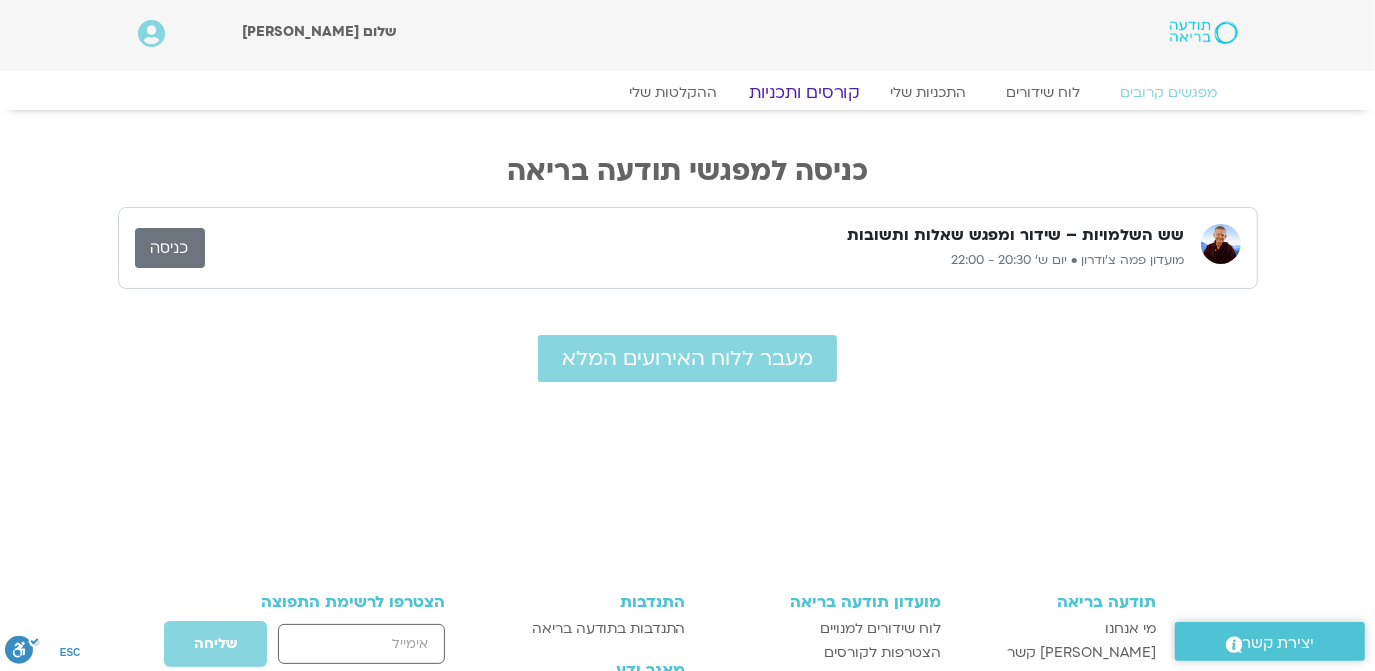 click on "קורסים ותכניות" 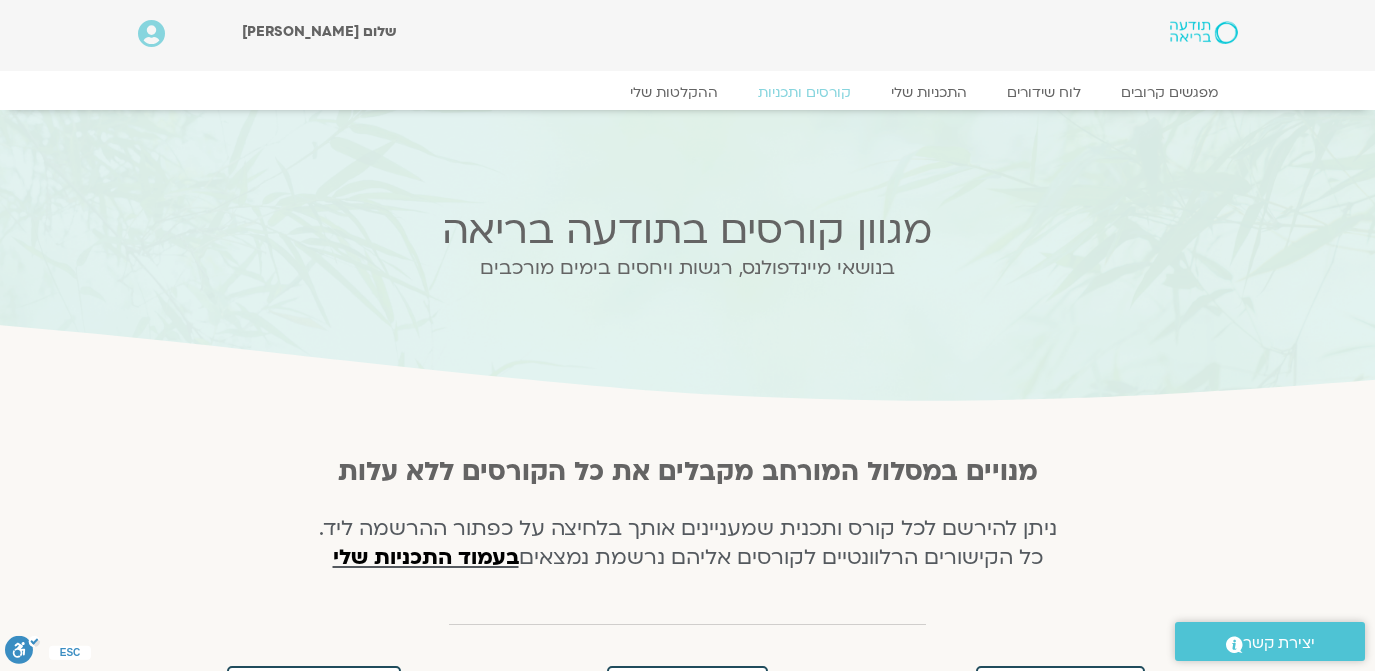 scroll, scrollTop: 0, scrollLeft: 0, axis: both 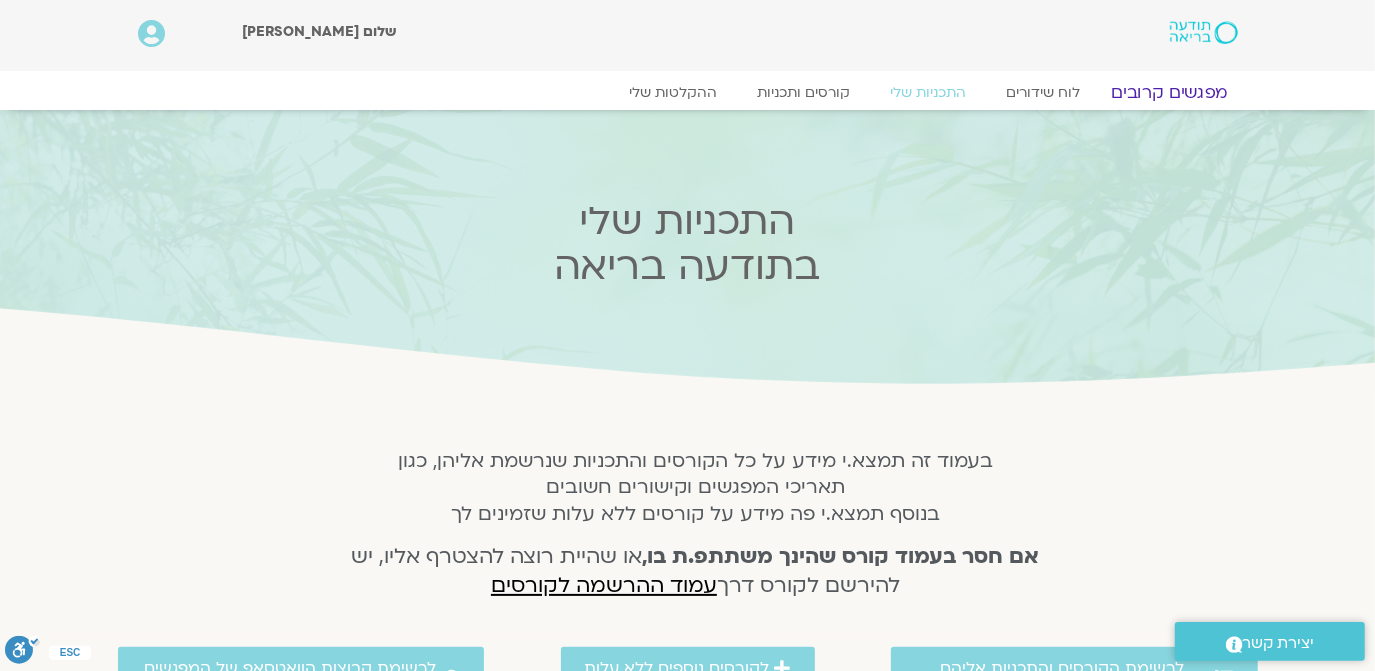 click on "מפגשים קרובים" 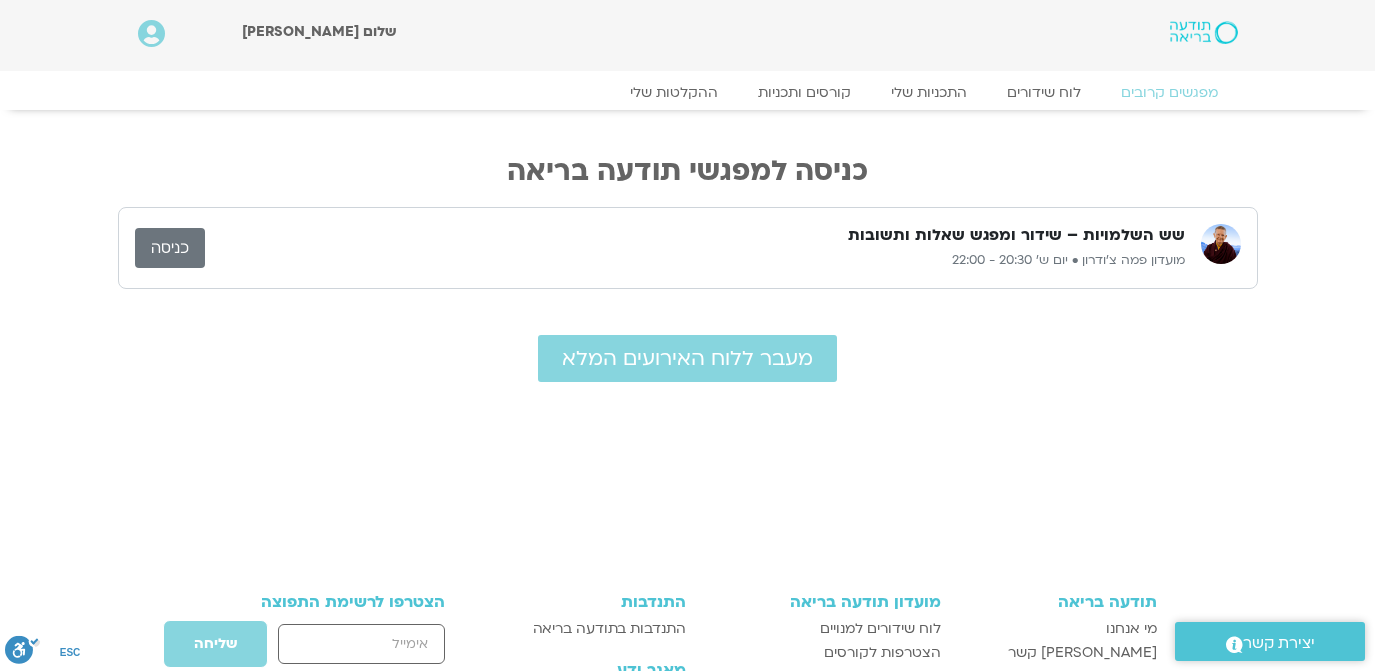scroll, scrollTop: 0, scrollLeft: 0, axis: both 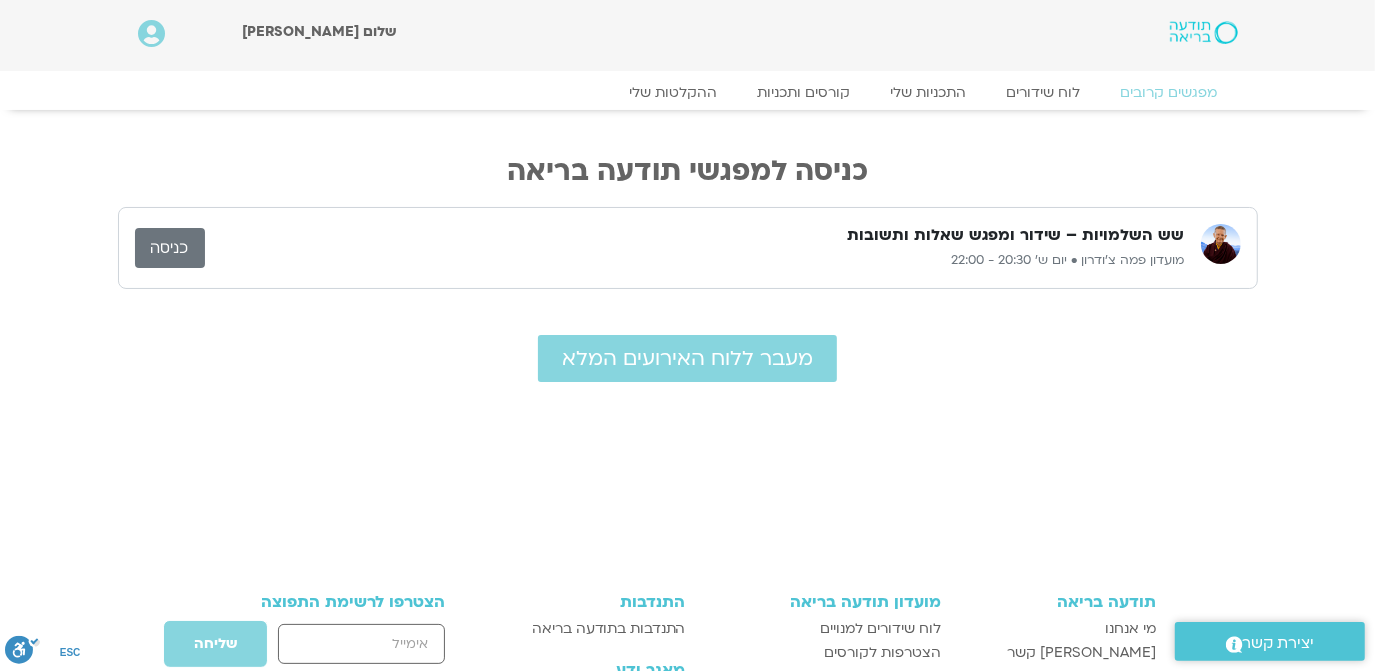click on "מועדון פמה צ'ודרון • יום ש׳ 20:30 - 22:00" at bounding box center [695, 261] 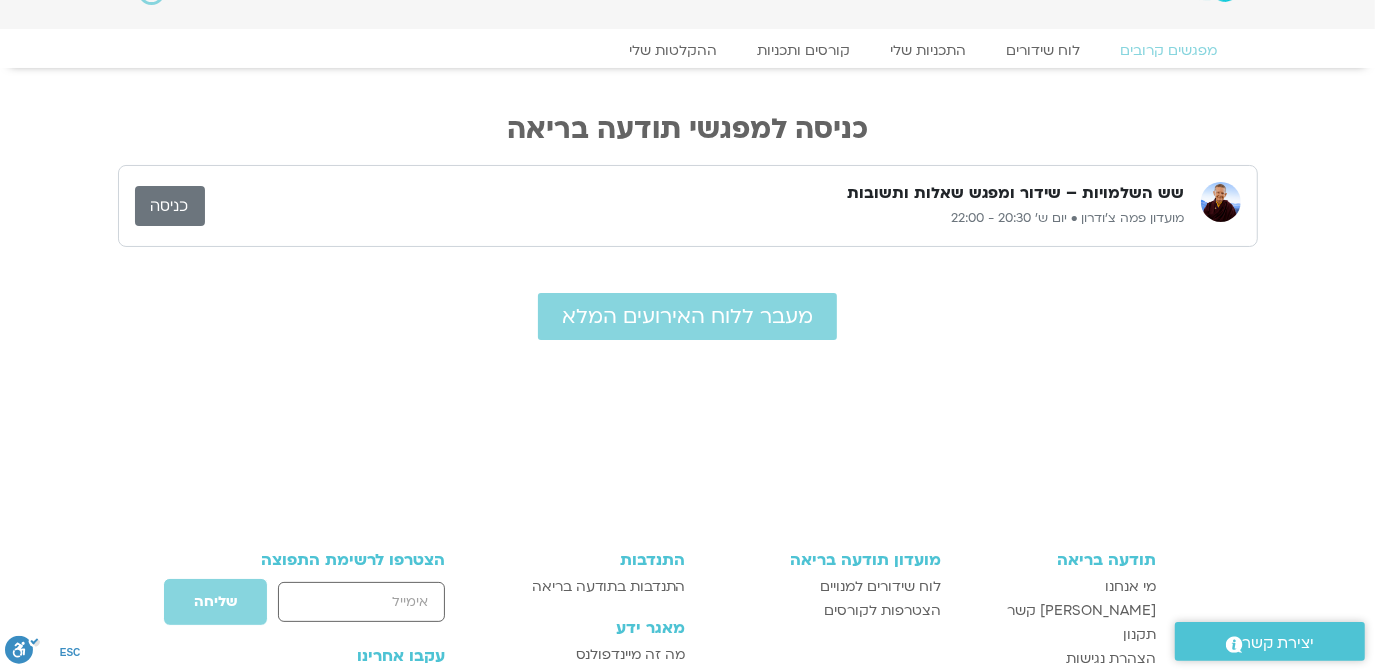 scroll, scrollTop: 0, scrollLeft: 0, axis: both 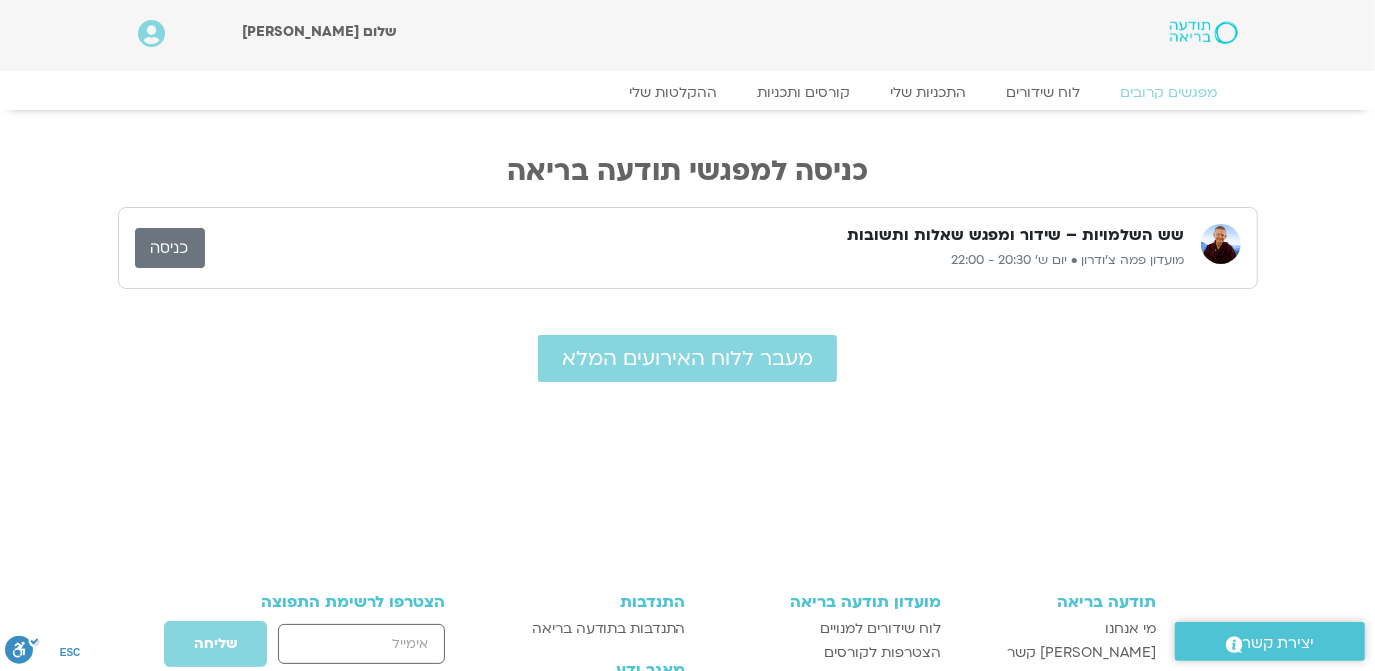click on "כניסה" at bounding box center [170, 248] 